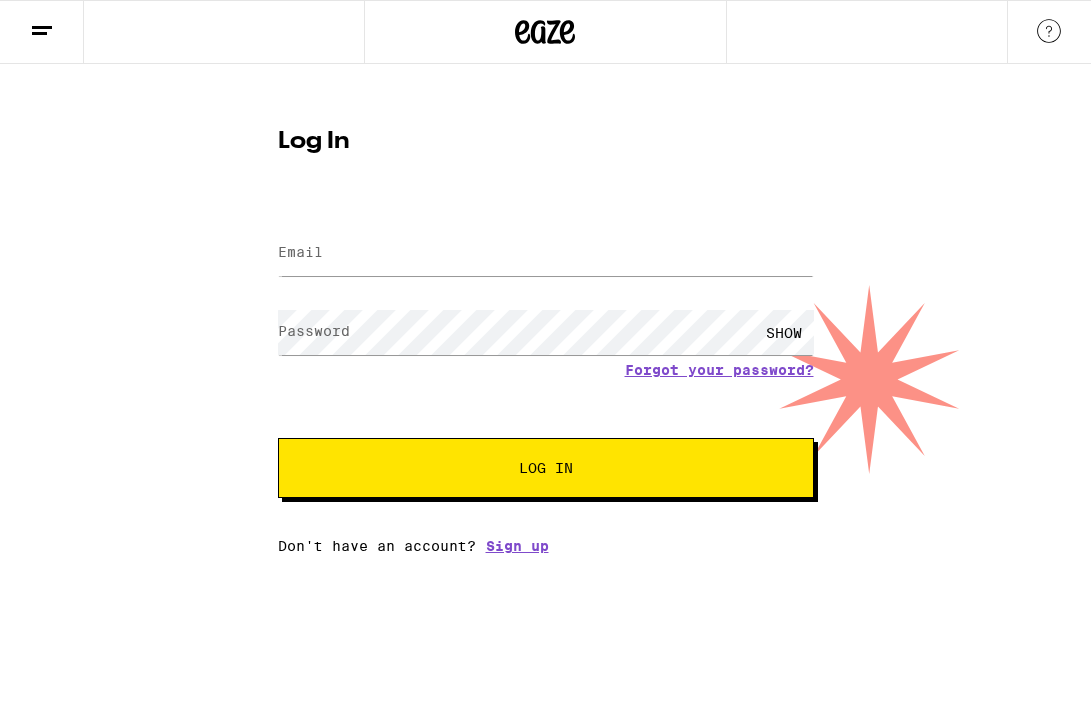 scroll, scrollTop: 0, scrollLeft: 0, axis: both 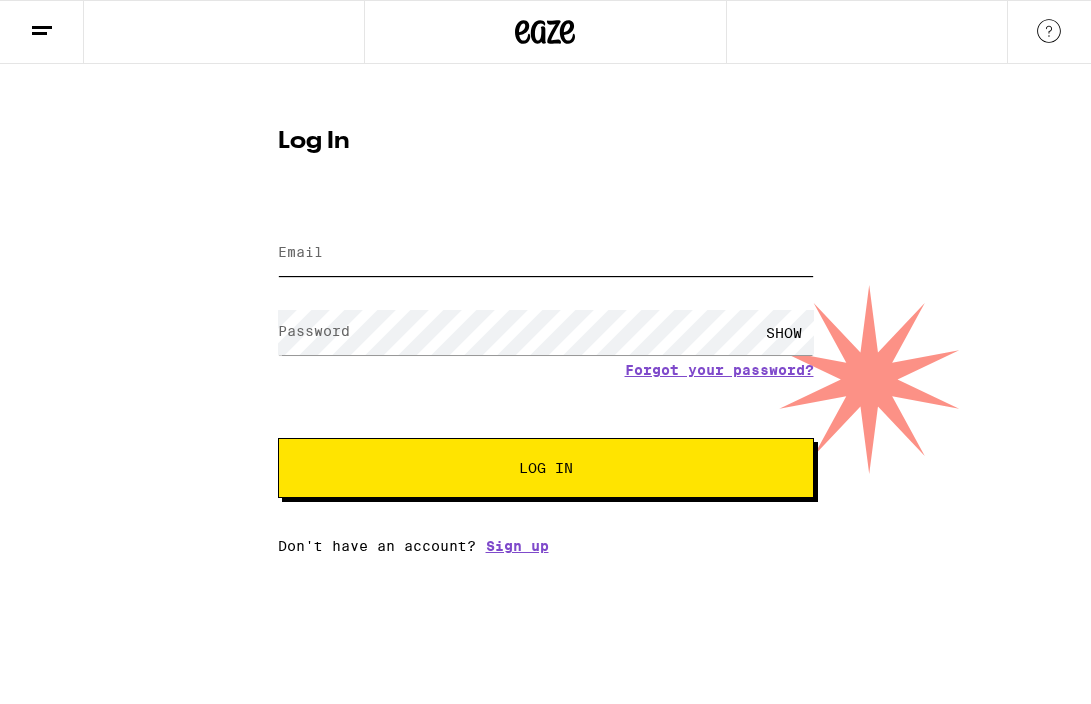 click on "Email" at bounding box center (546, 253) 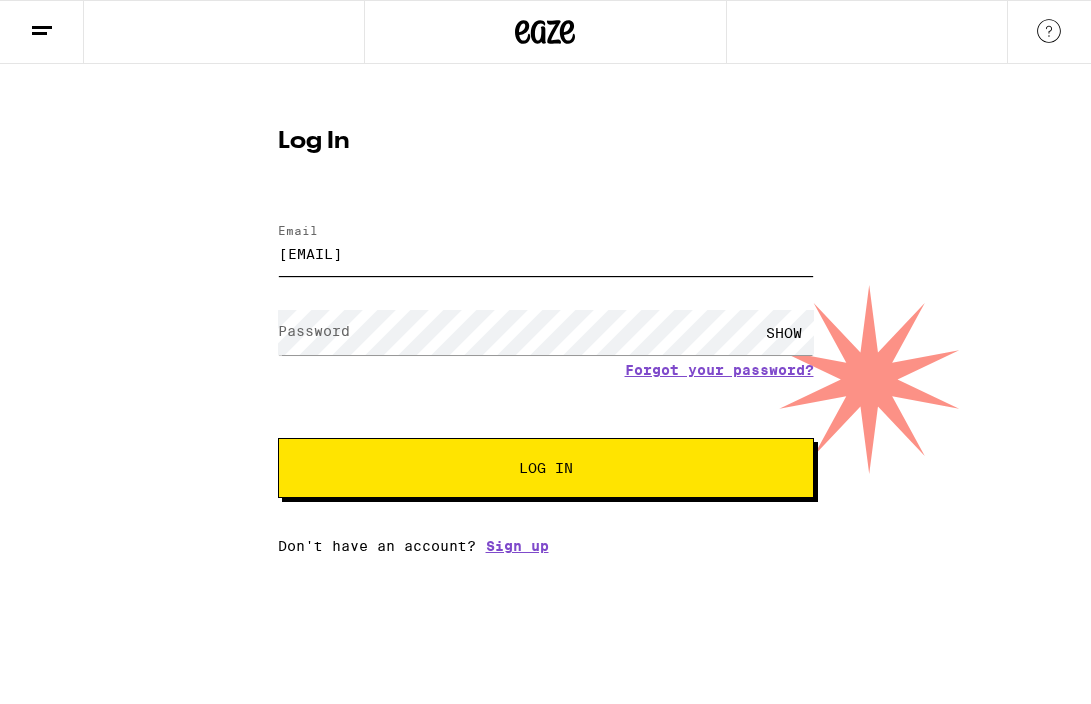 scroll, scrollTop: 0, scrollLeft: 0, axis: both 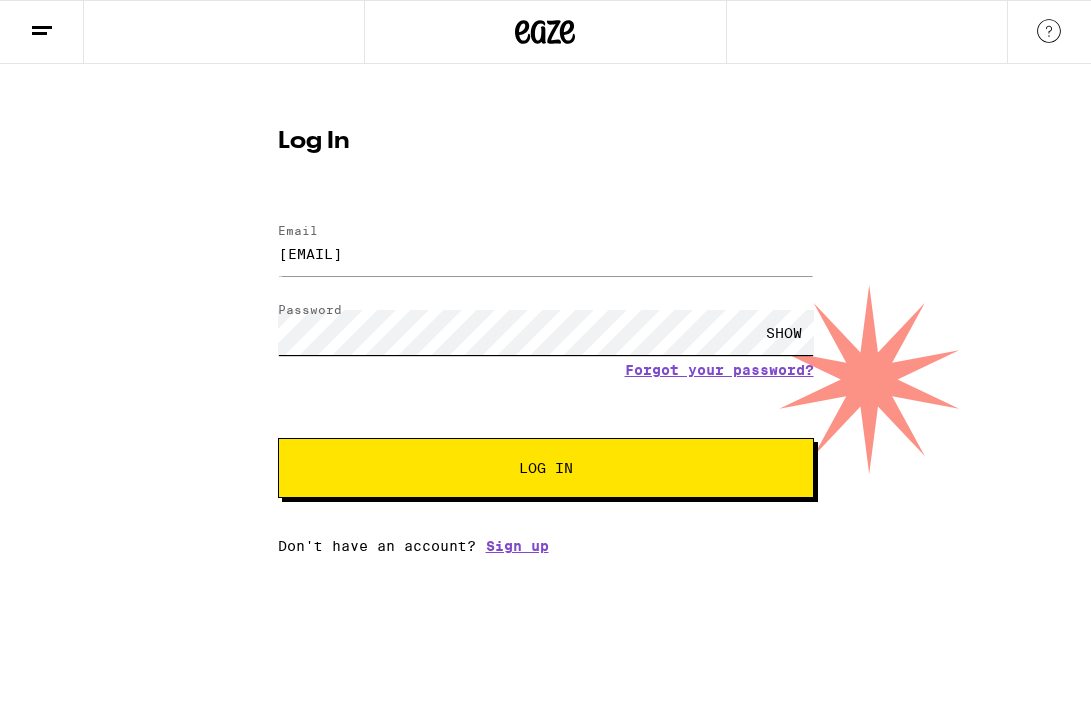 click on "Log In" at bounding box center (546, 468) 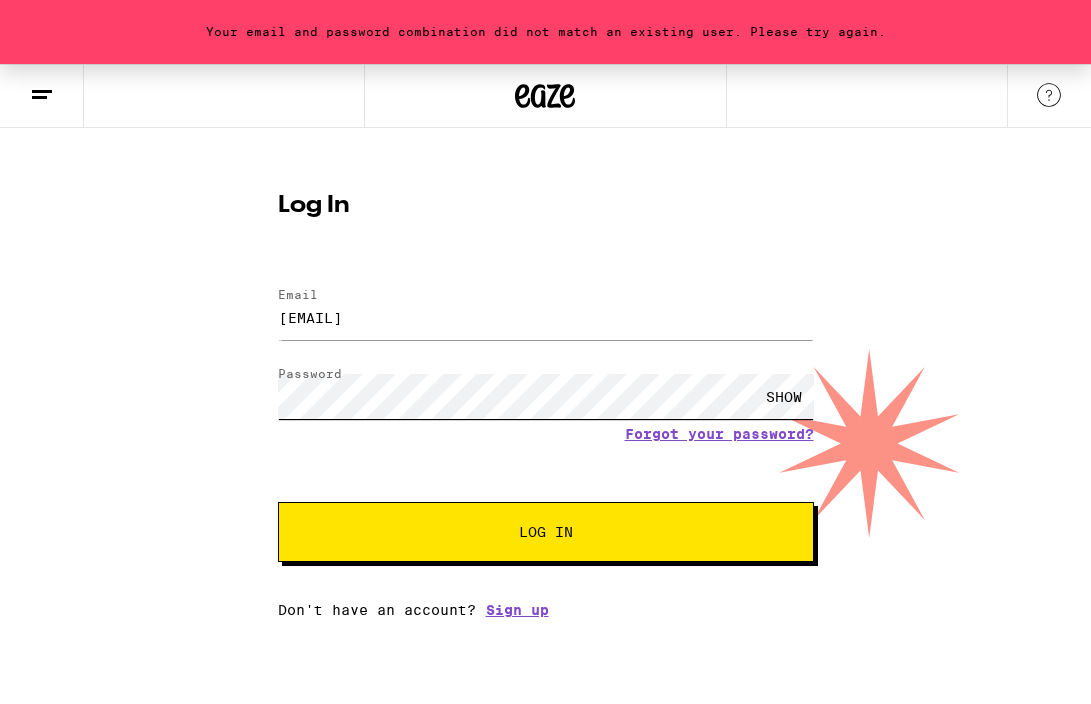 click on "Log In" at bounding box center (546, 532) 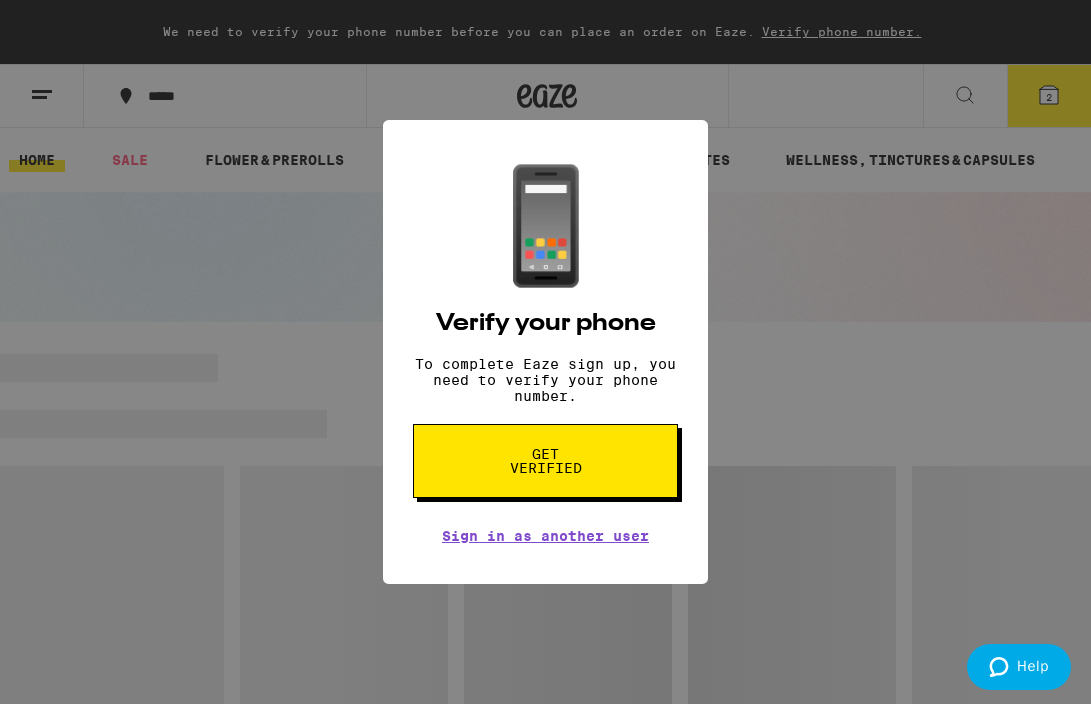 scroll, scrollTop: 0, scrollLeft: 0, axis: both 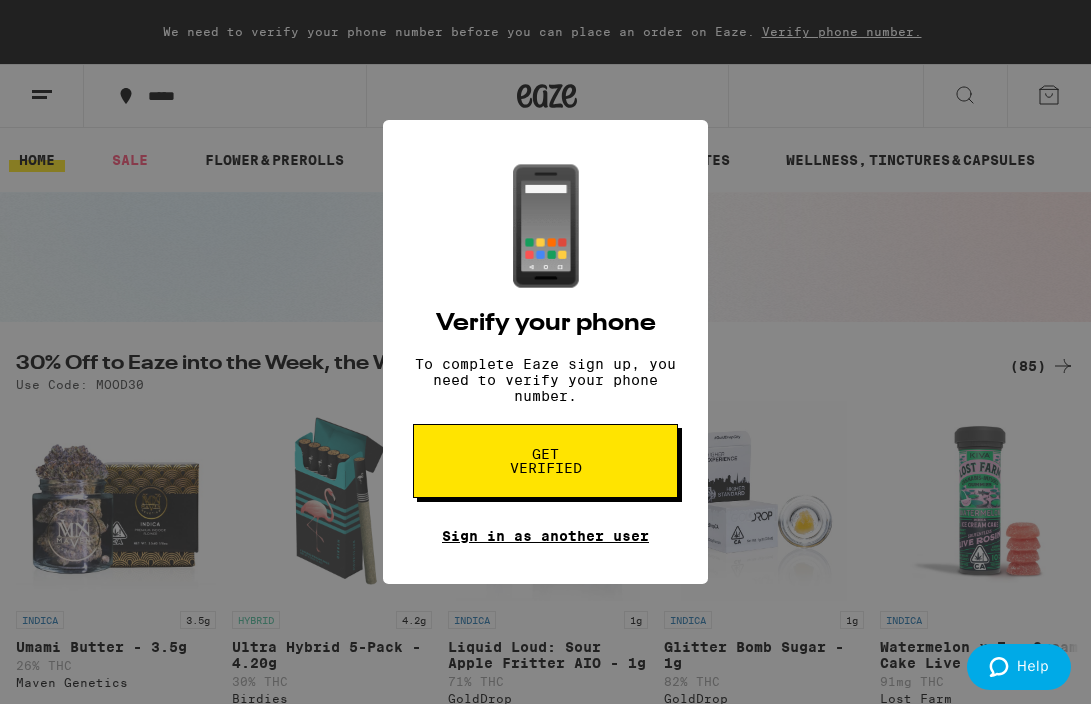 click on "Sign in as another user" at bounding box center (545, 536) 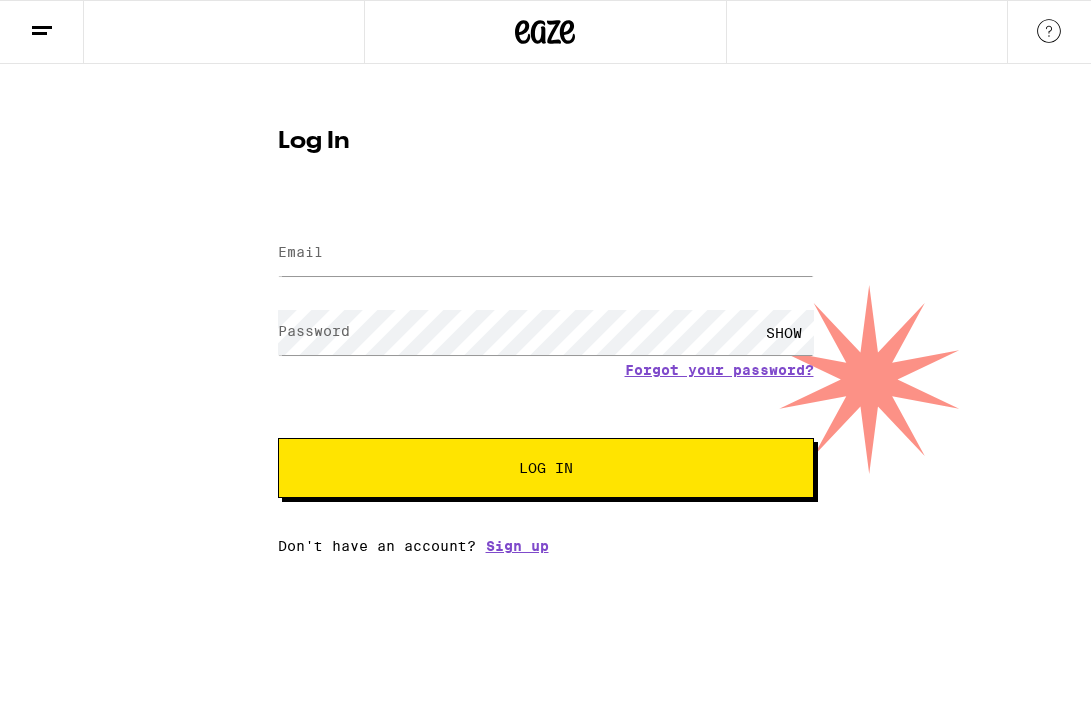 scroll, scrollTop: 0, scrollLeft: 0, axis: both 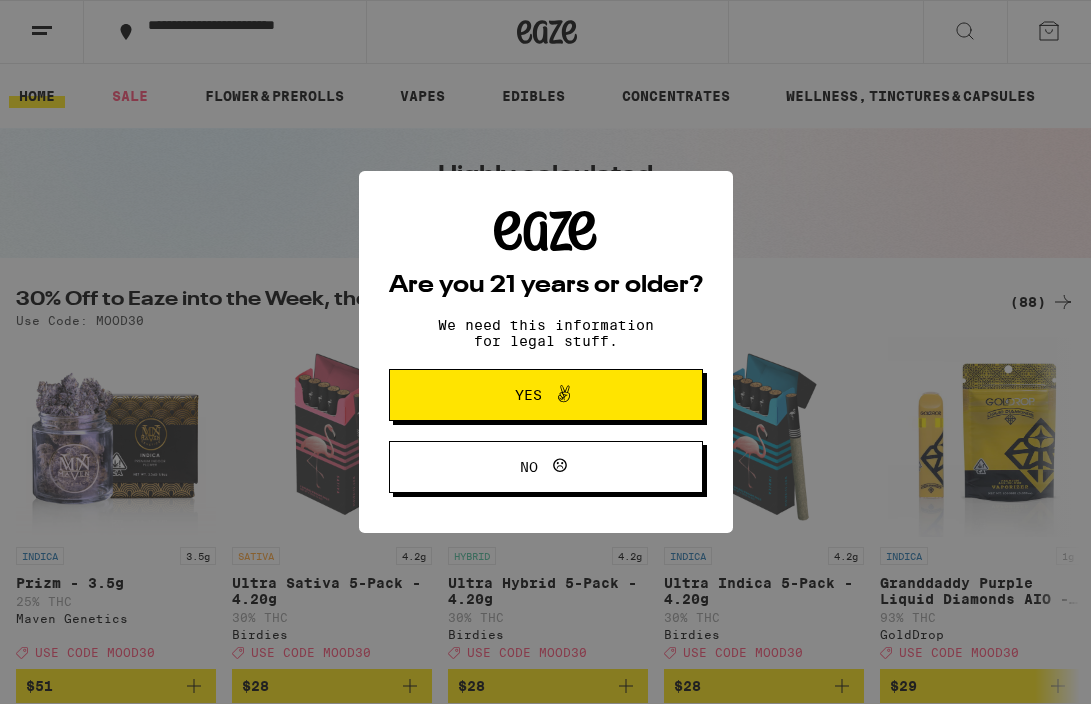 click on "Yes" at bounding box center [546, 395] 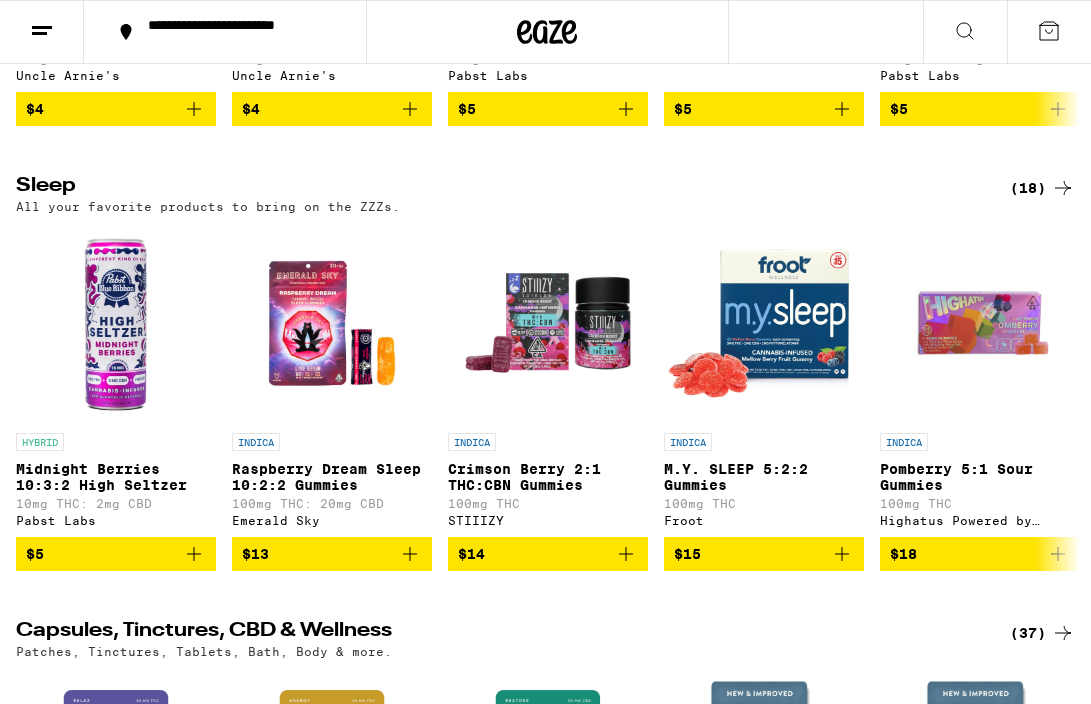 scroll, scrollTop: 6081, scrollLeft: 0, axis: vertical 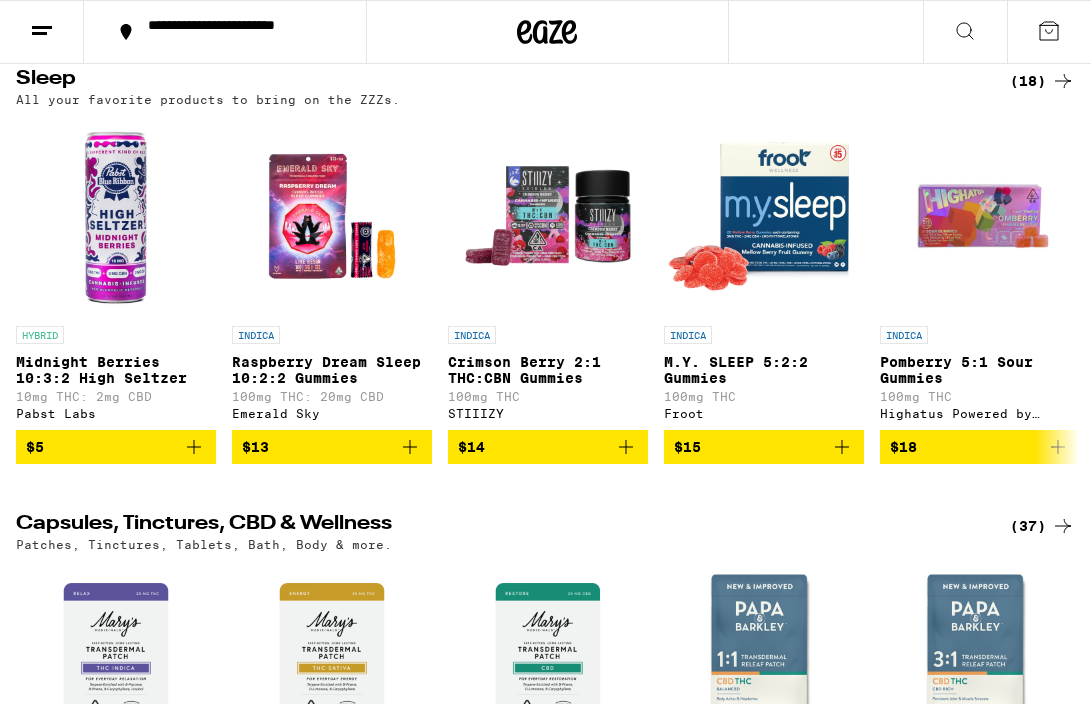 click 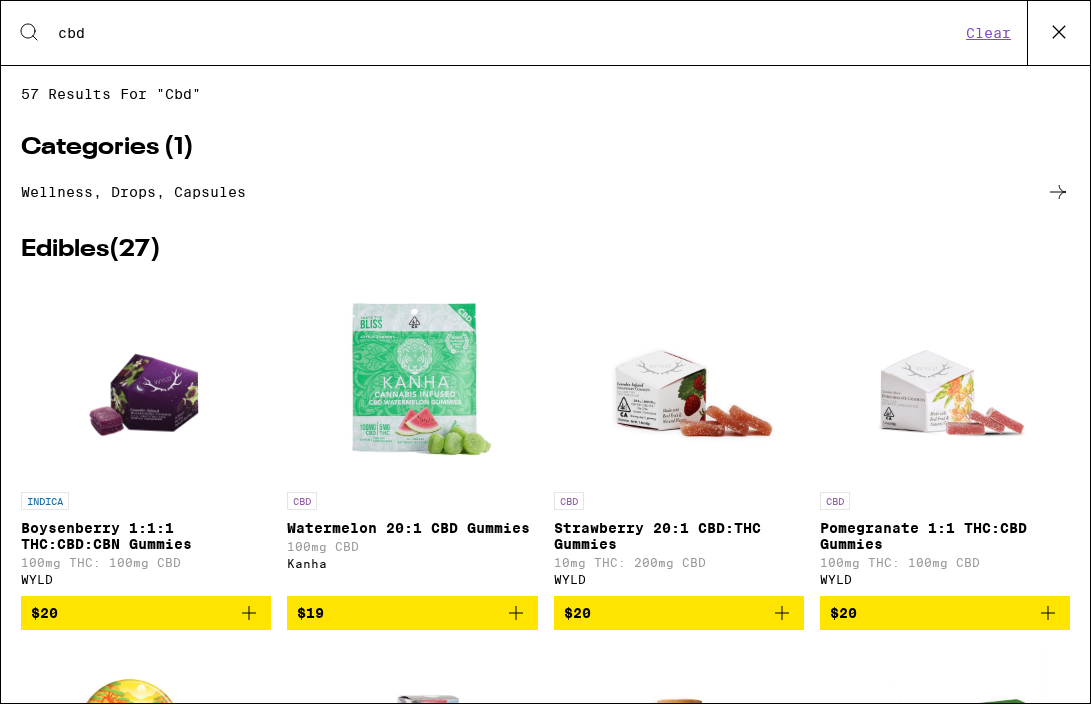 type on "cbd" 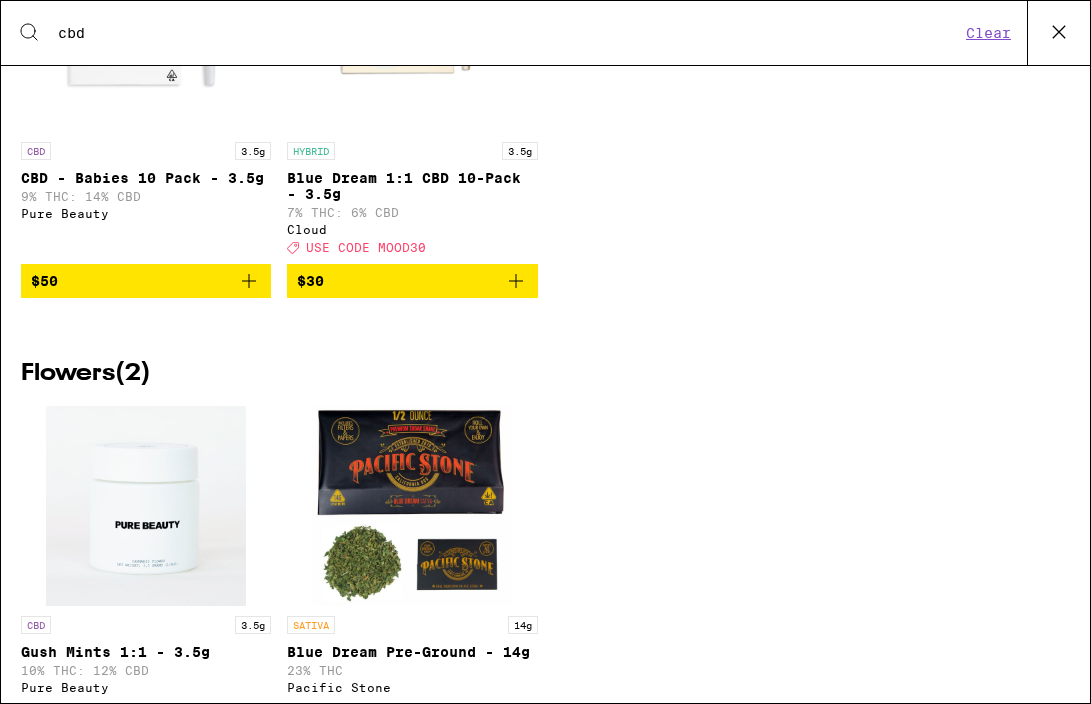 scroll, scrollTop: 3654, scrollLeft: 0, axis: vertical 